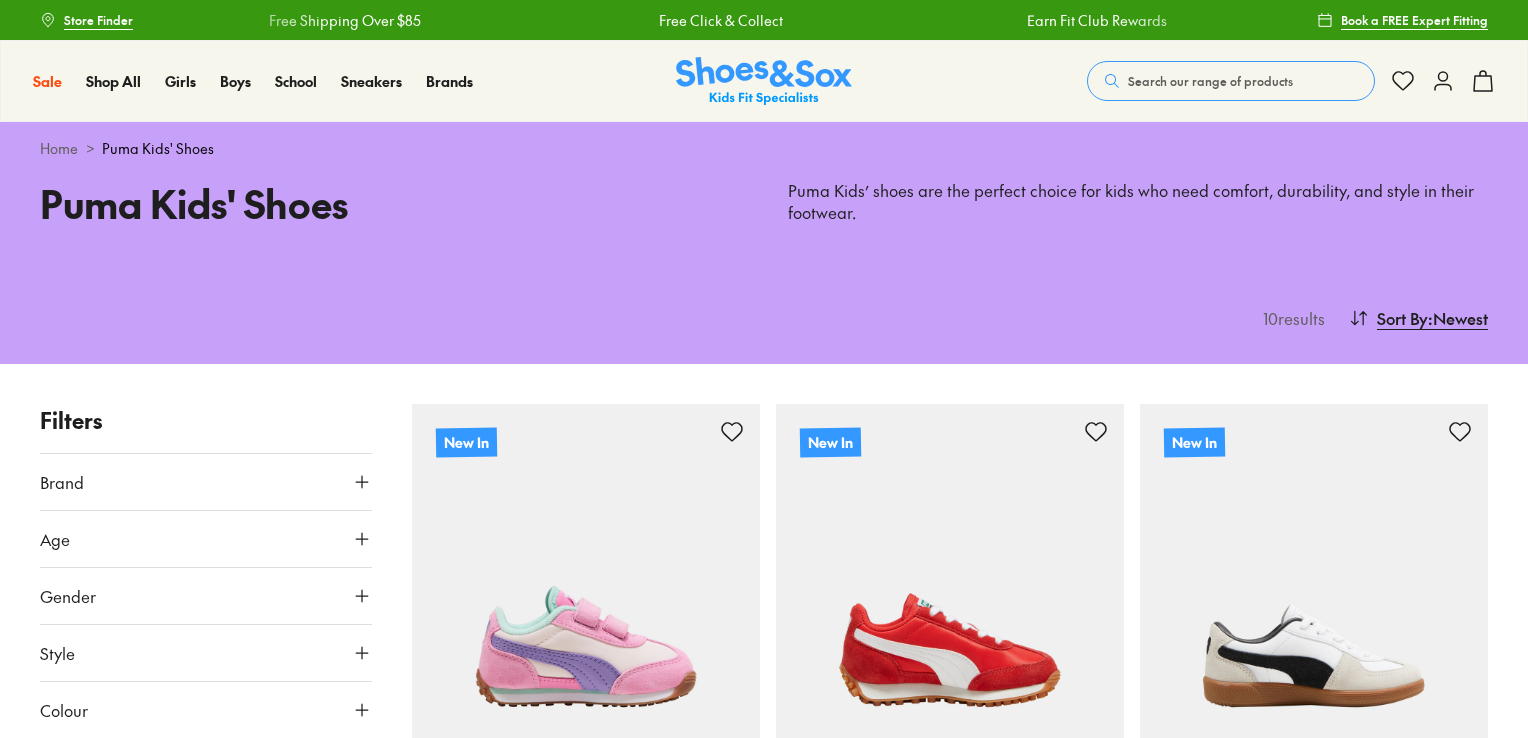 scroll, scrollTop: 0, scrollLeft: 0, axis: both 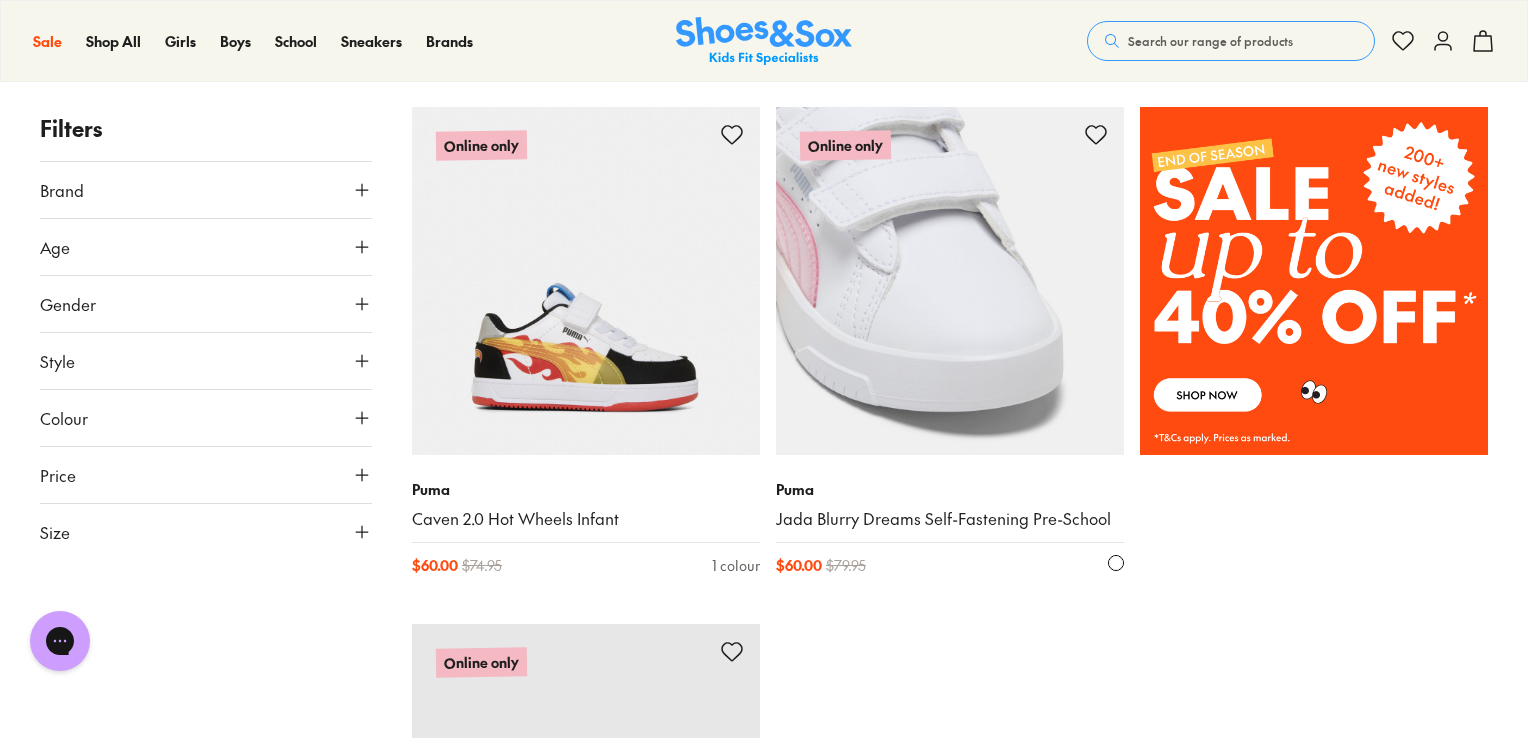 click at bounding box center [950, 281] 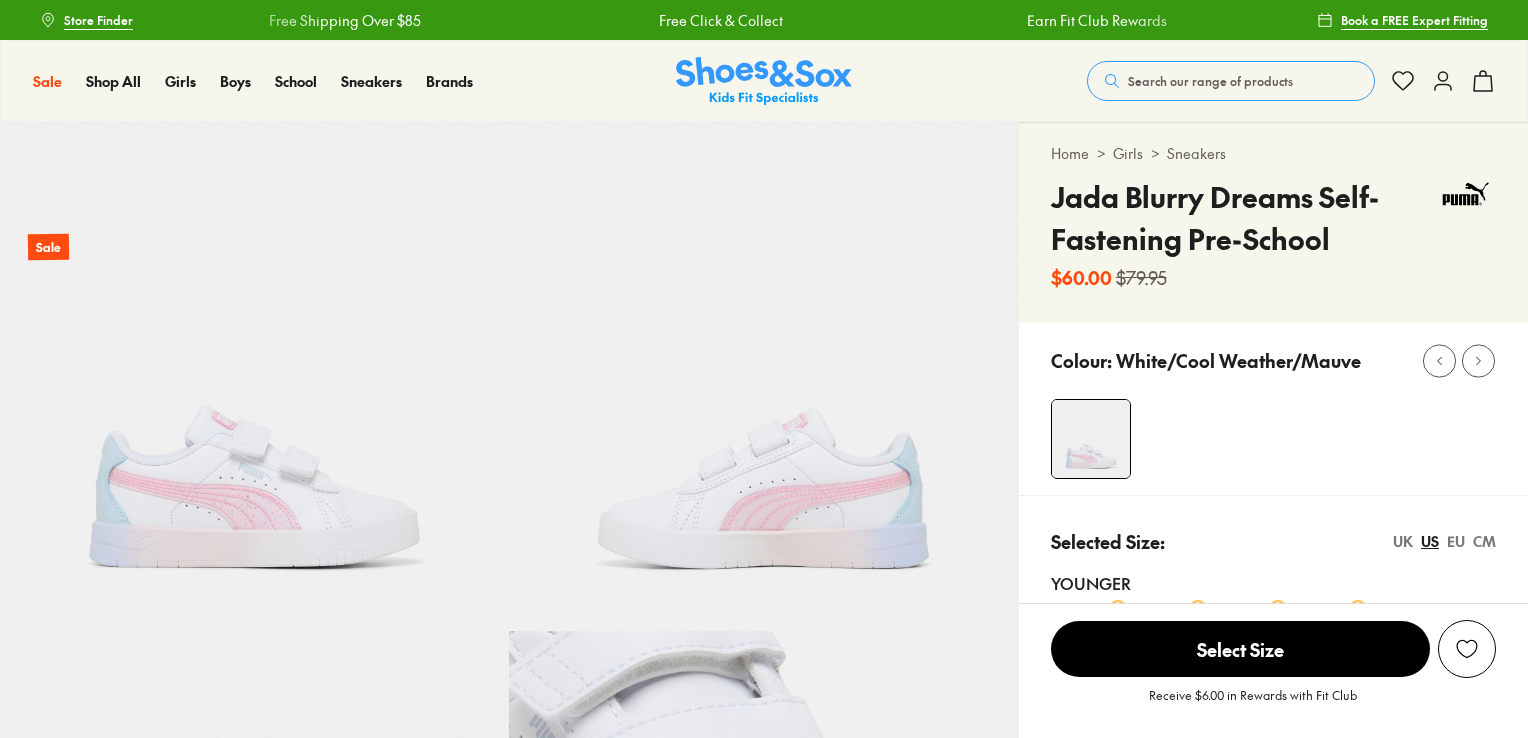 scroll, scrollTop: 87, scrollLeft: 0, axis: vertical 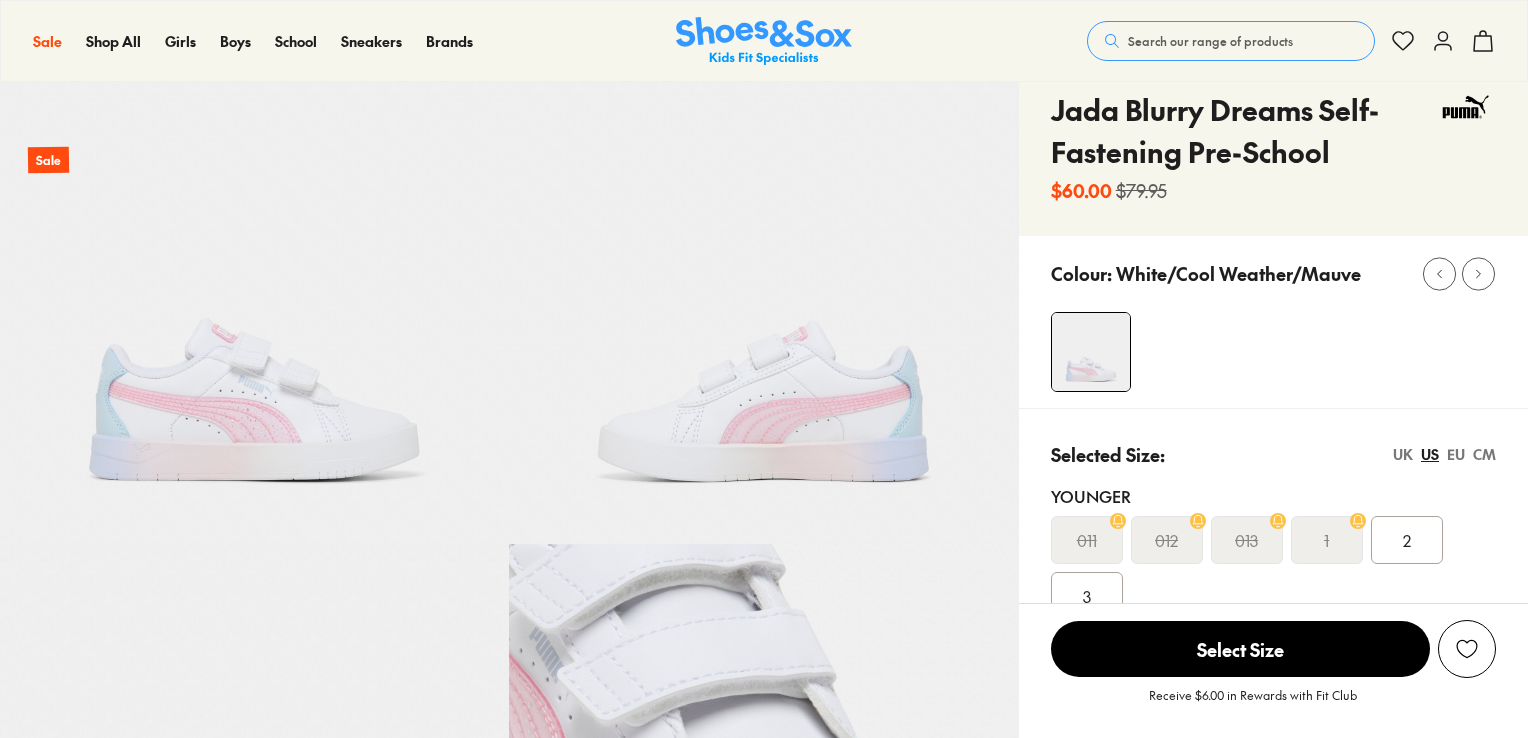 select on "*" 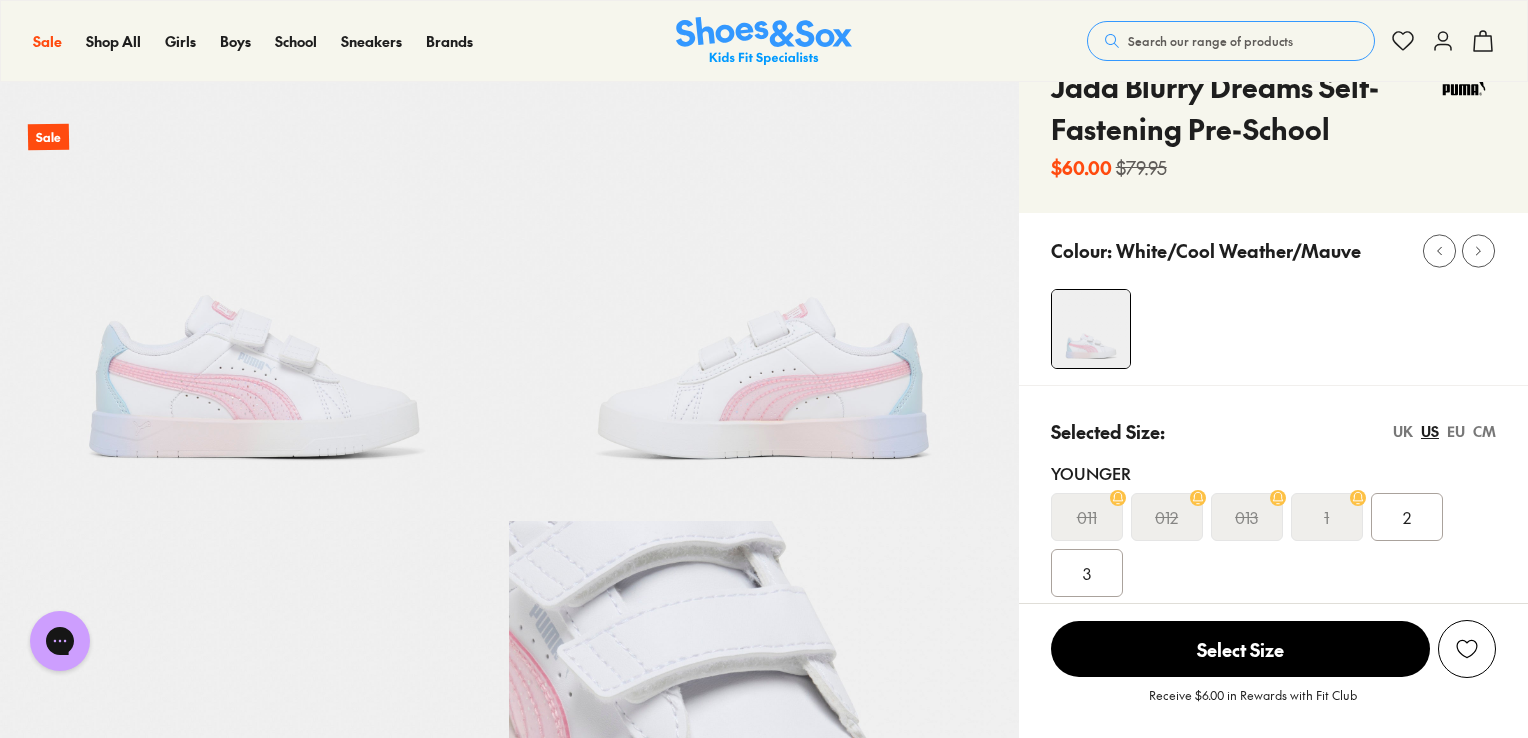 scroll, scrollTop: 0, scrollLeft: 0, axis: both 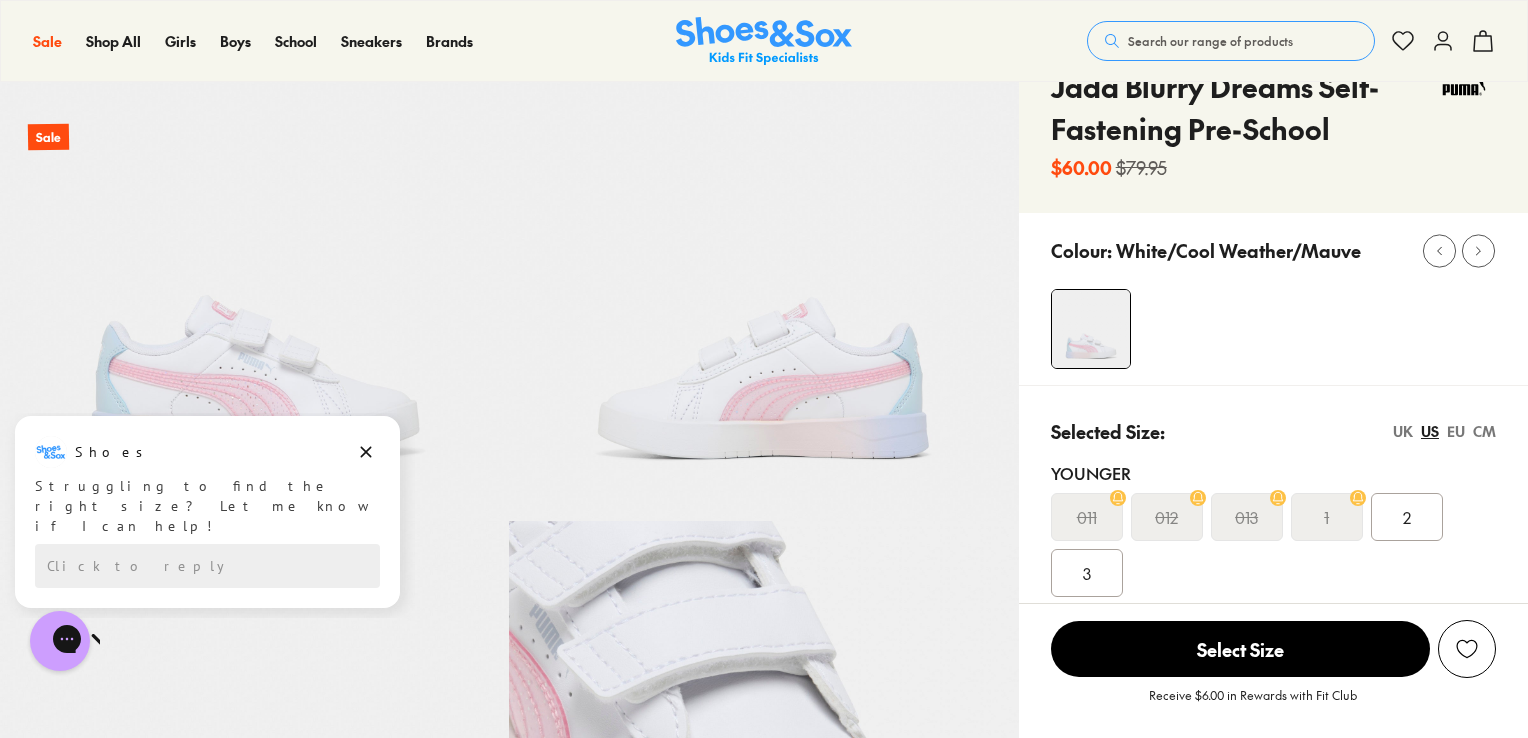 click on "EU" at bounding box center (1456, 431) 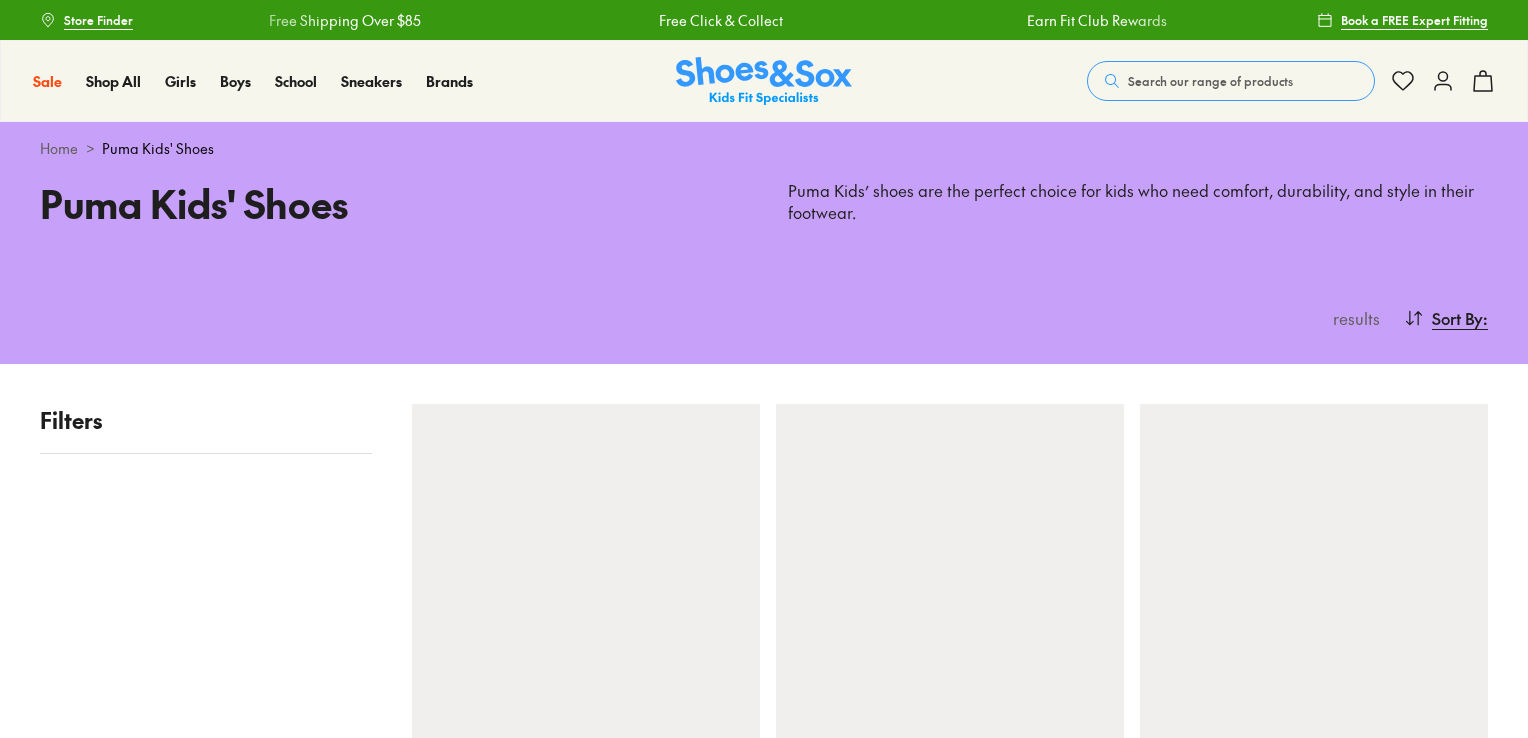scroll, scrollTop: 0, scrollLeft: 0, axis: both 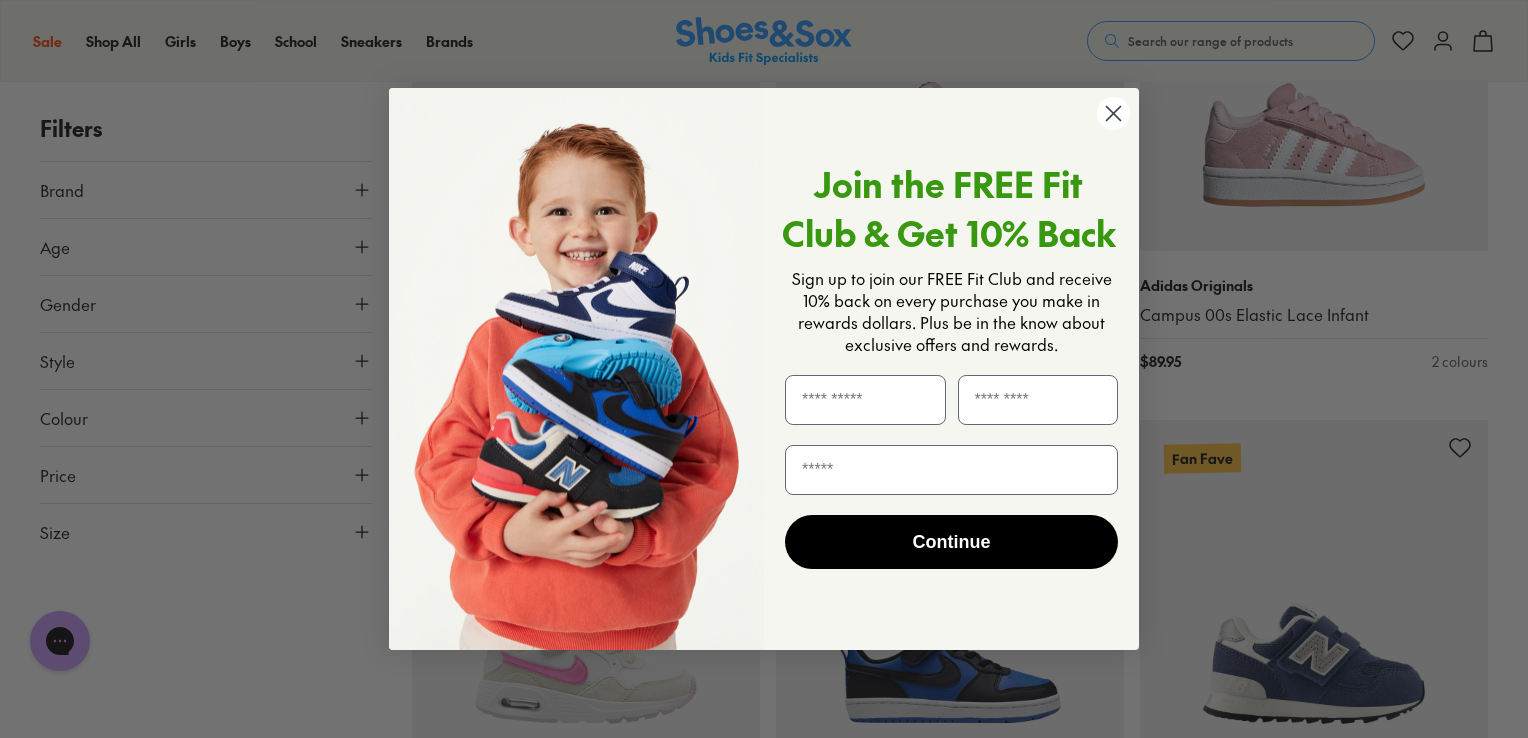 click 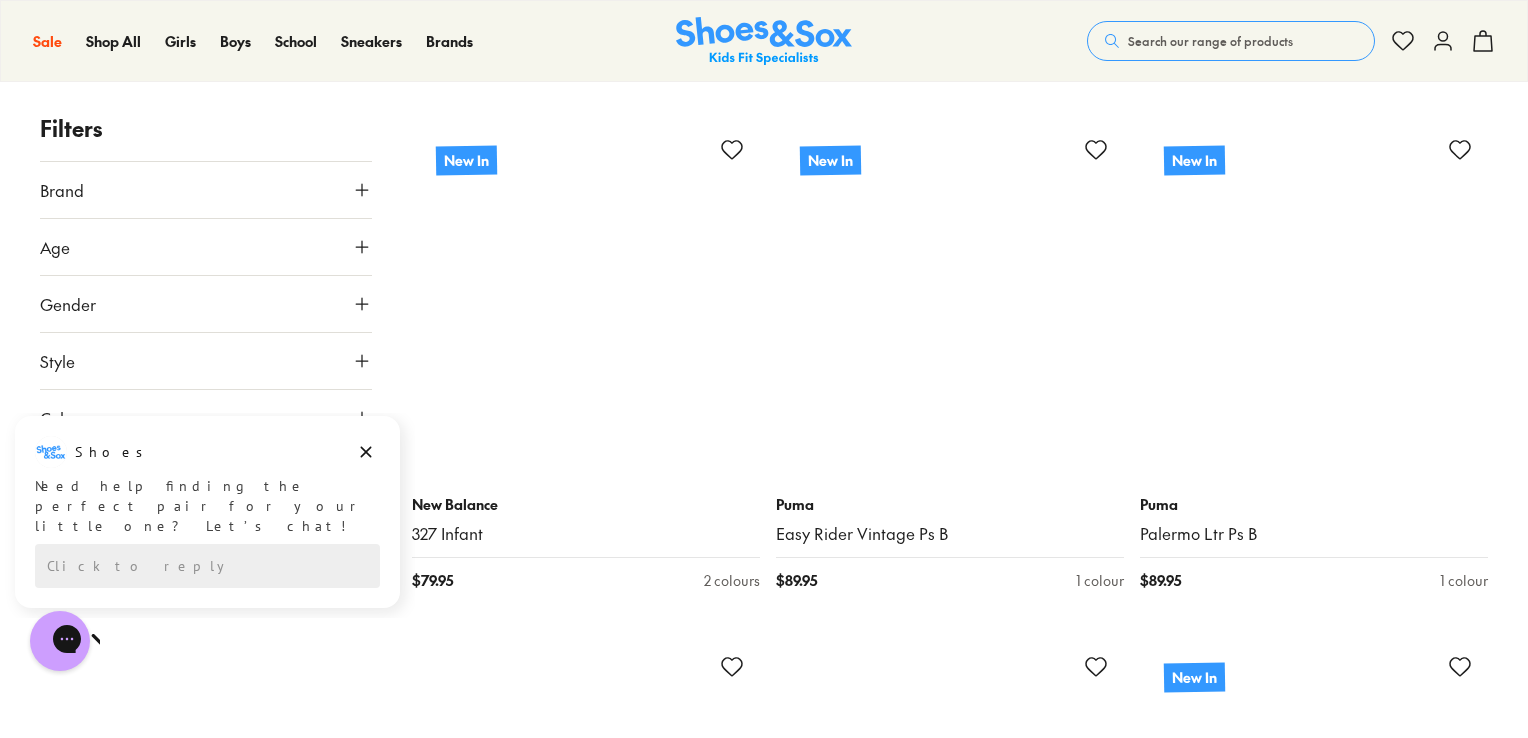 scroll, scrollTop: 9127, scrollLeft: 0, axis: vertical 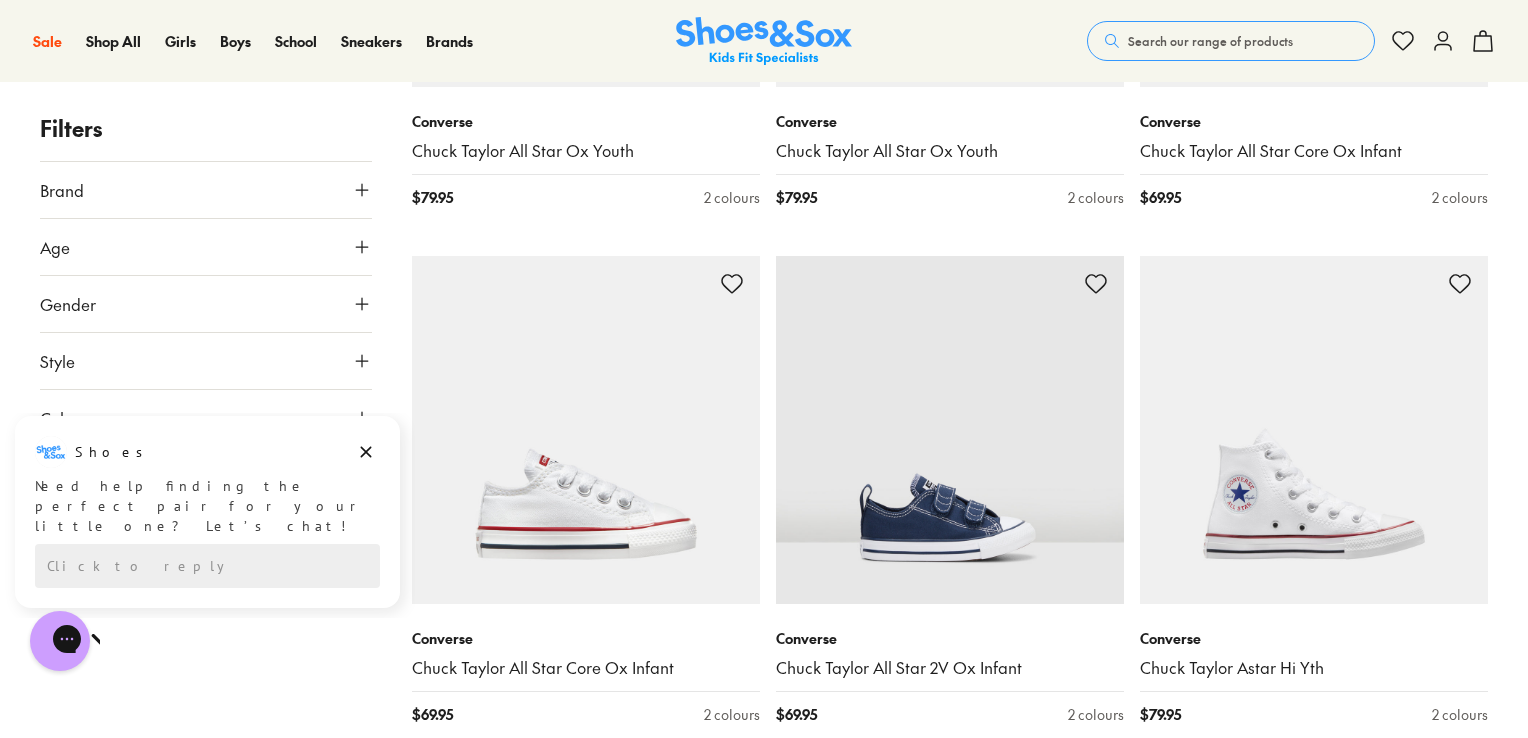 click on "Search our range of products" at bounding box center (1210, 41) 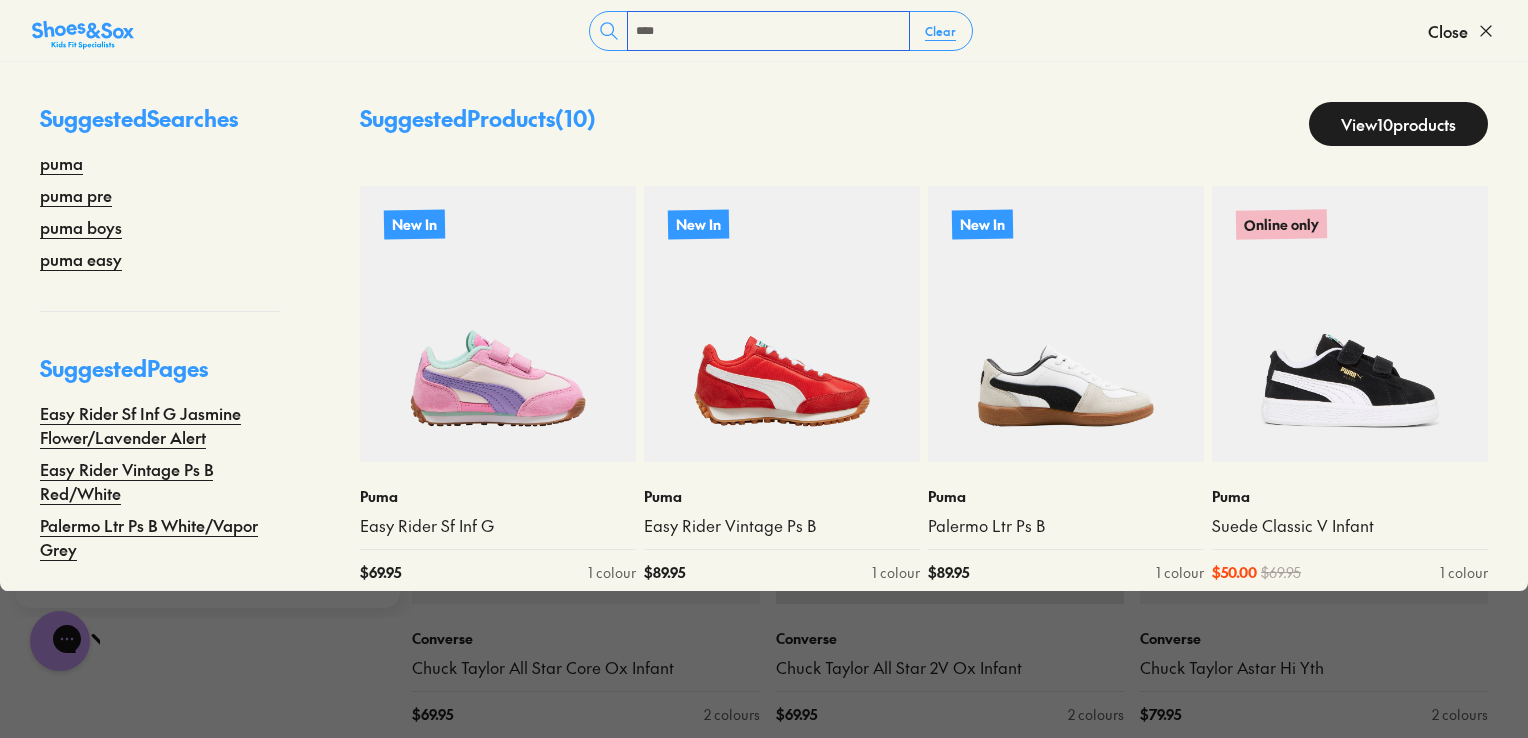 drag, startPoint x: 708, startPoint y: 29, endPoint x: 543, endPoint y: 26, distance: 165.02727 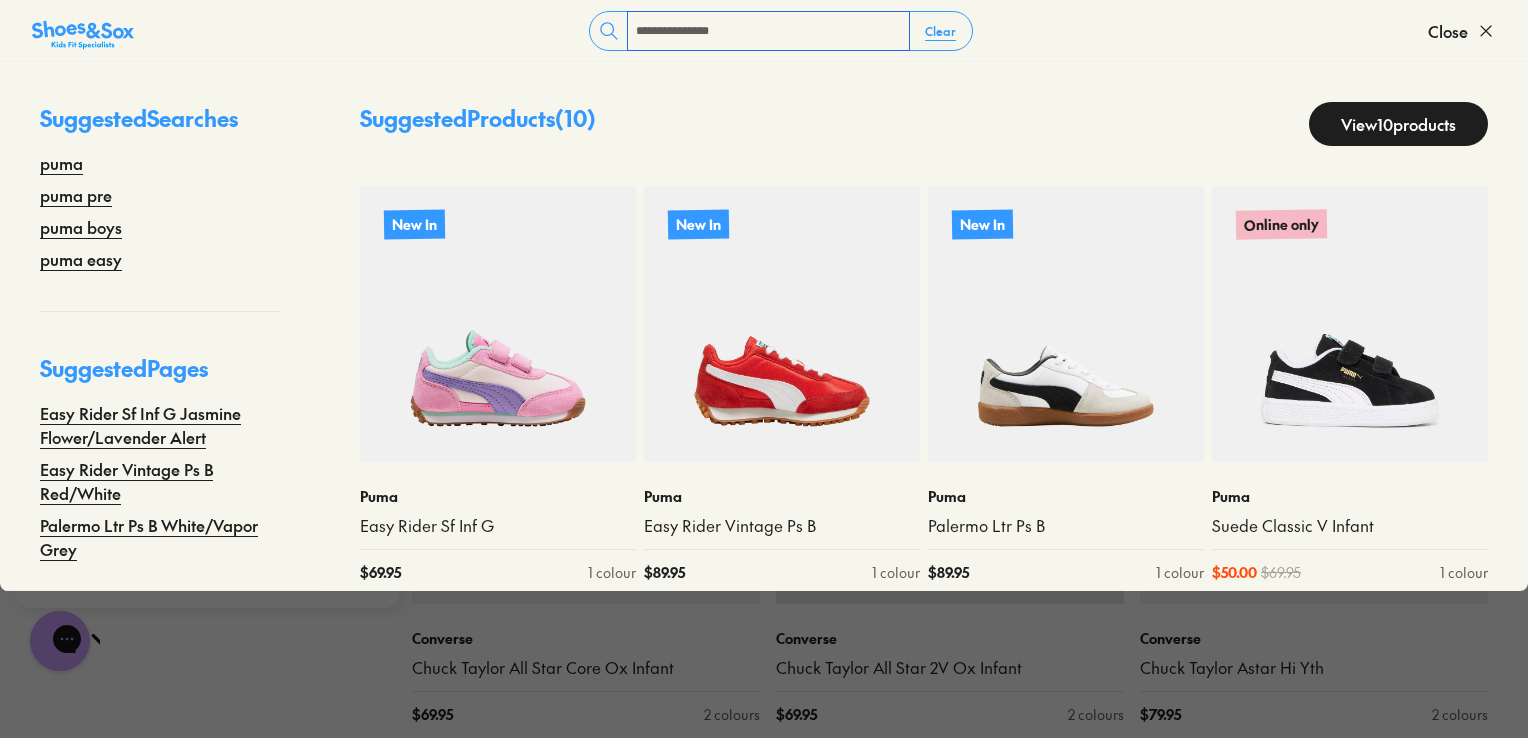 type on "**********" 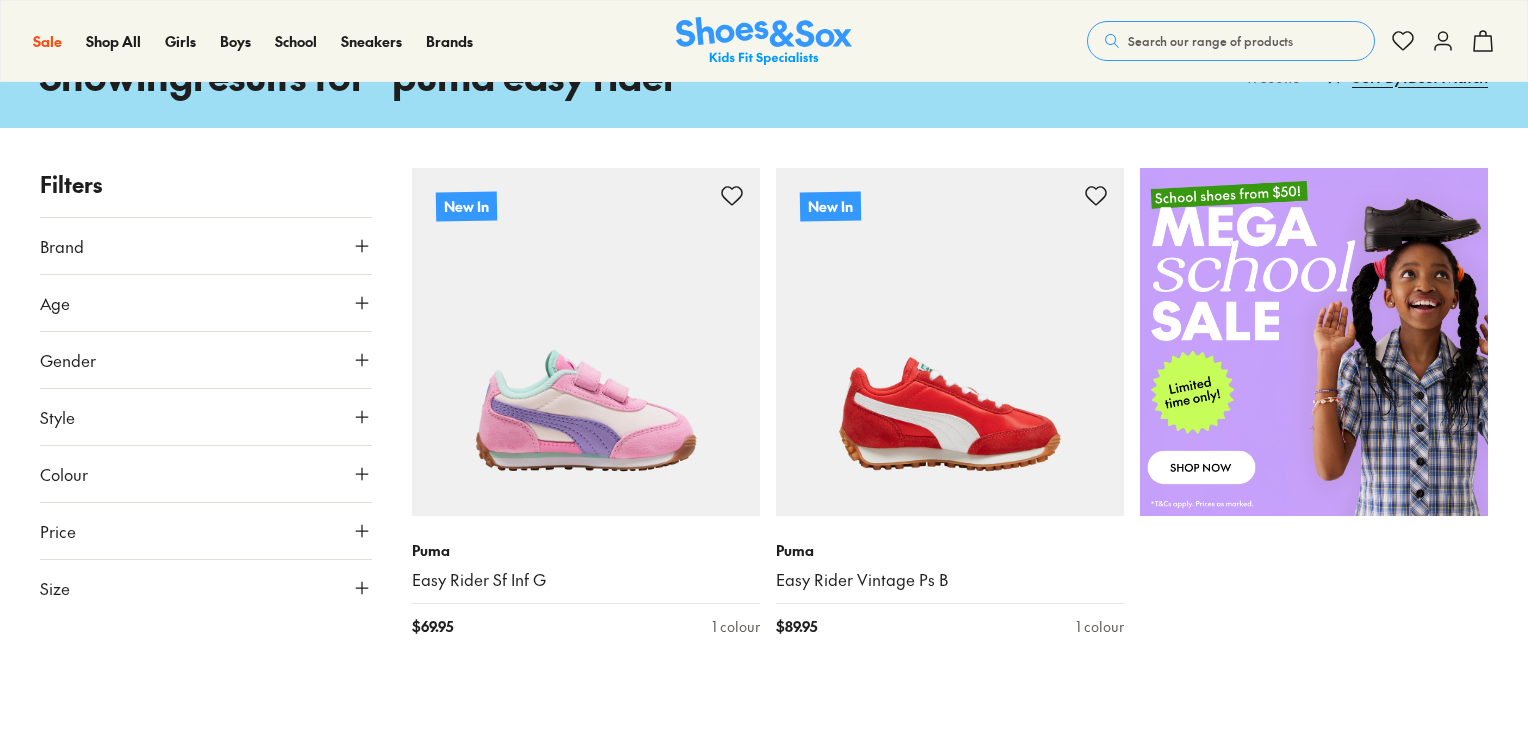 scroll, scrollTop: 0, scrollLeft: 0, axis: both 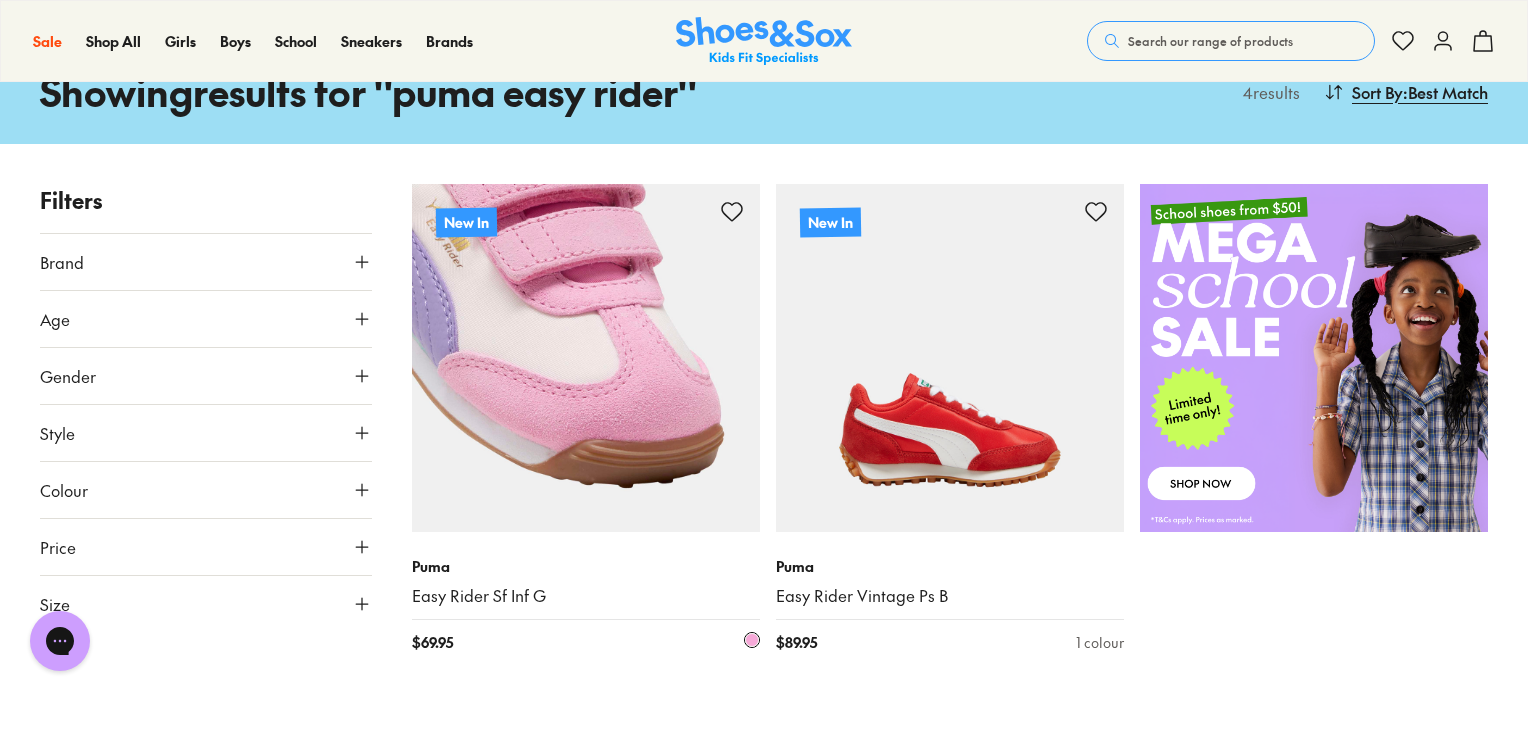 click at bounding box center [586, 358] 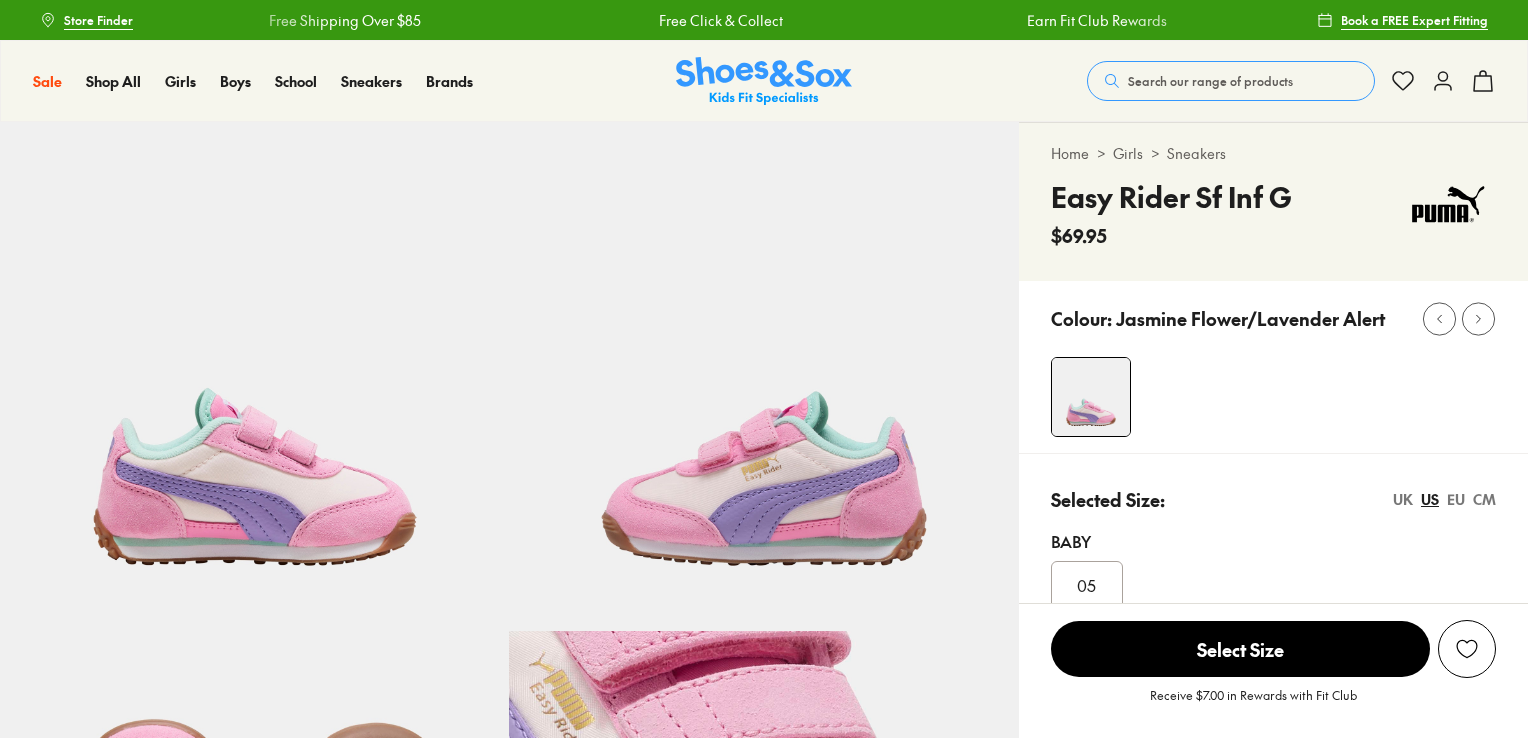 scroll, scrollTop: 232, scrollLeft: 0, axis: vertical 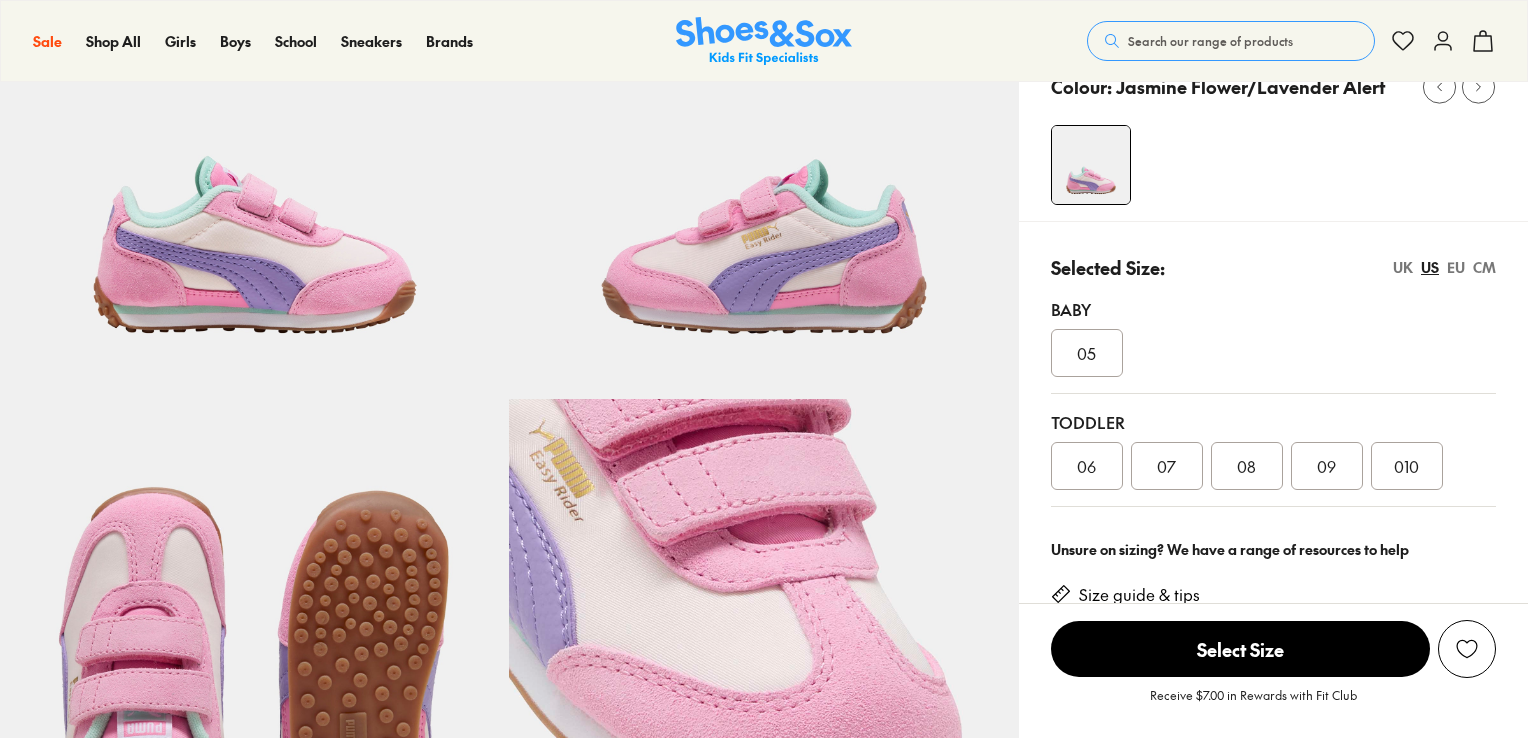 select on "*" 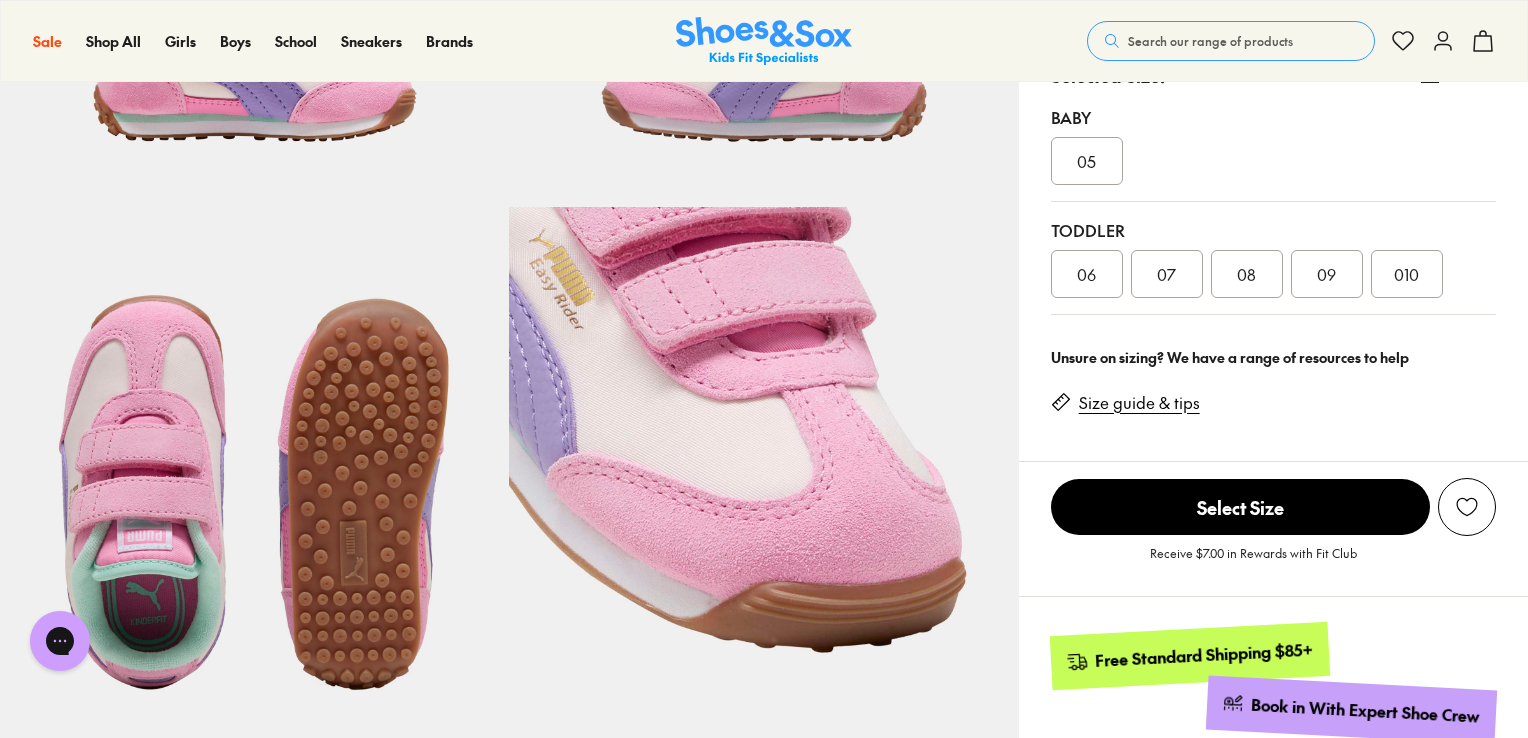 scroll, scrollTop: 0, scrollLeft: 0, axis: both 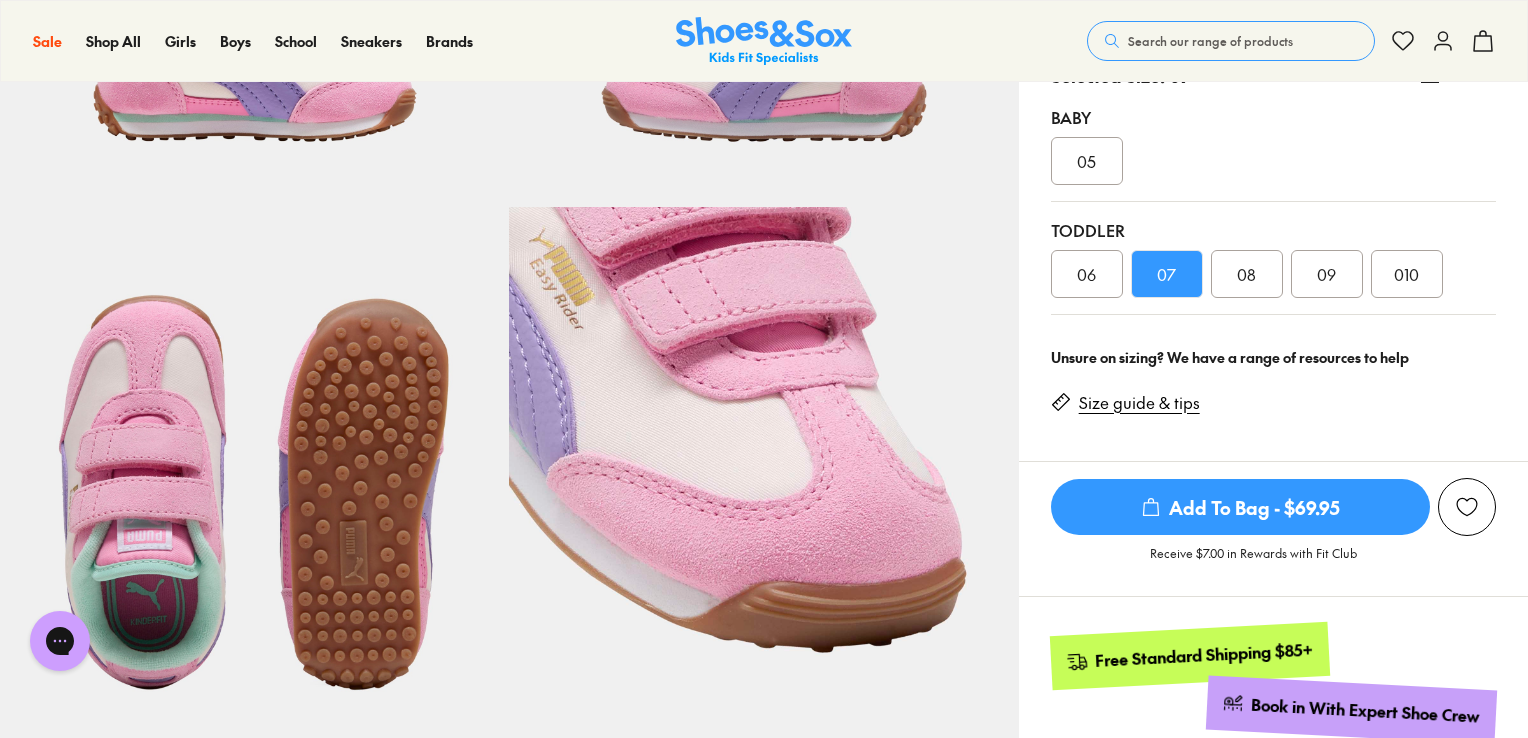 click on "Add To Bag - $69.95" at bounding box center (1240, 507) 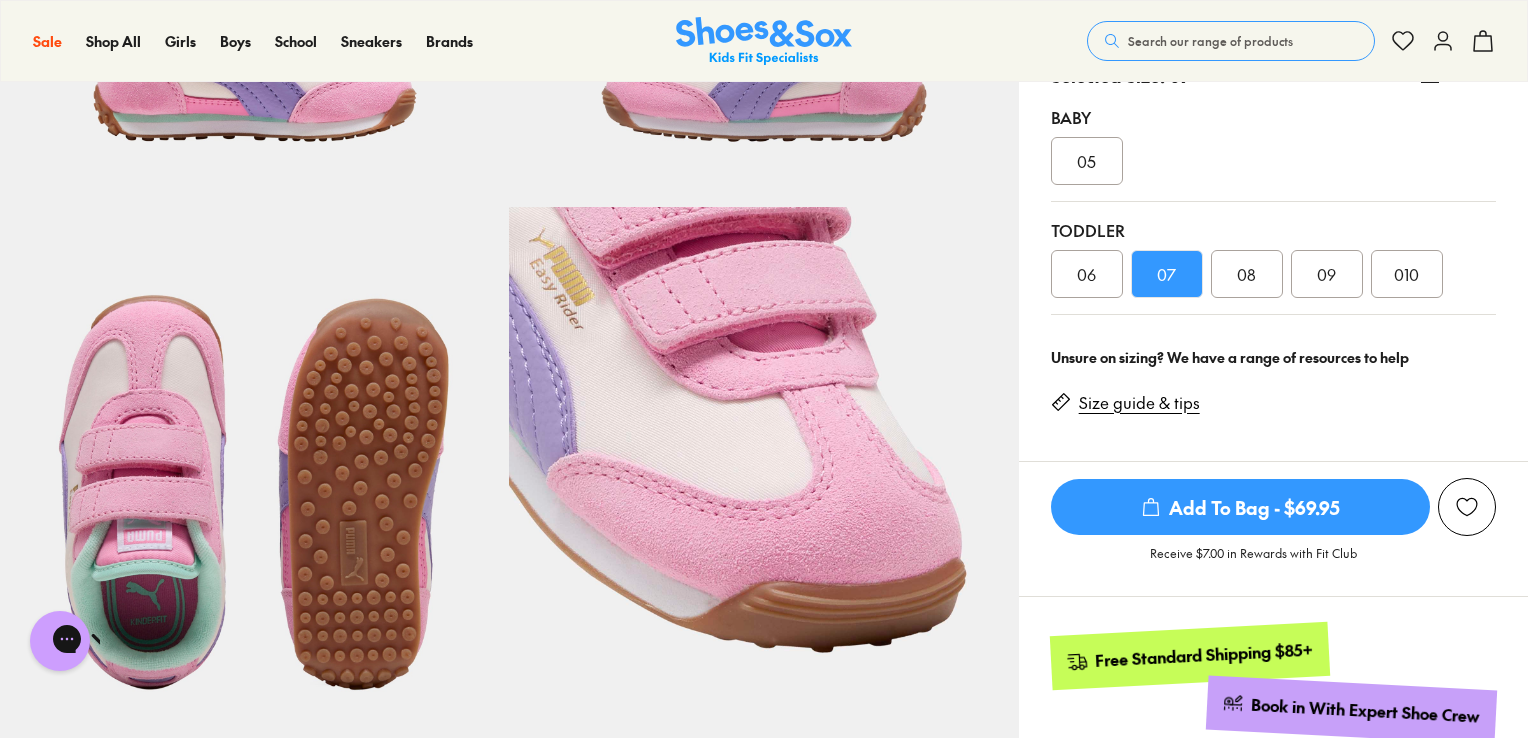 scroll, scrollTop: 0, scrollLeft: 0, axis: both 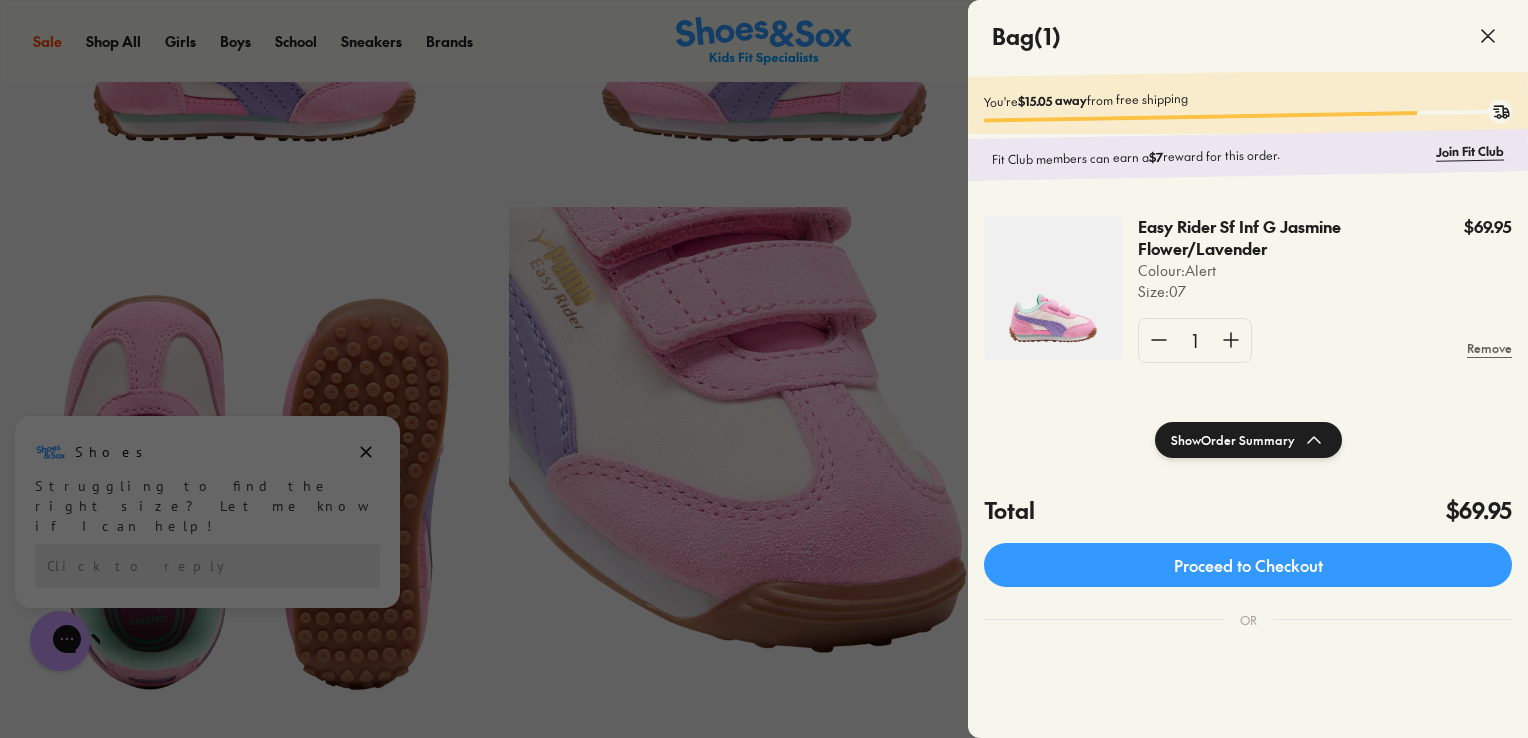click 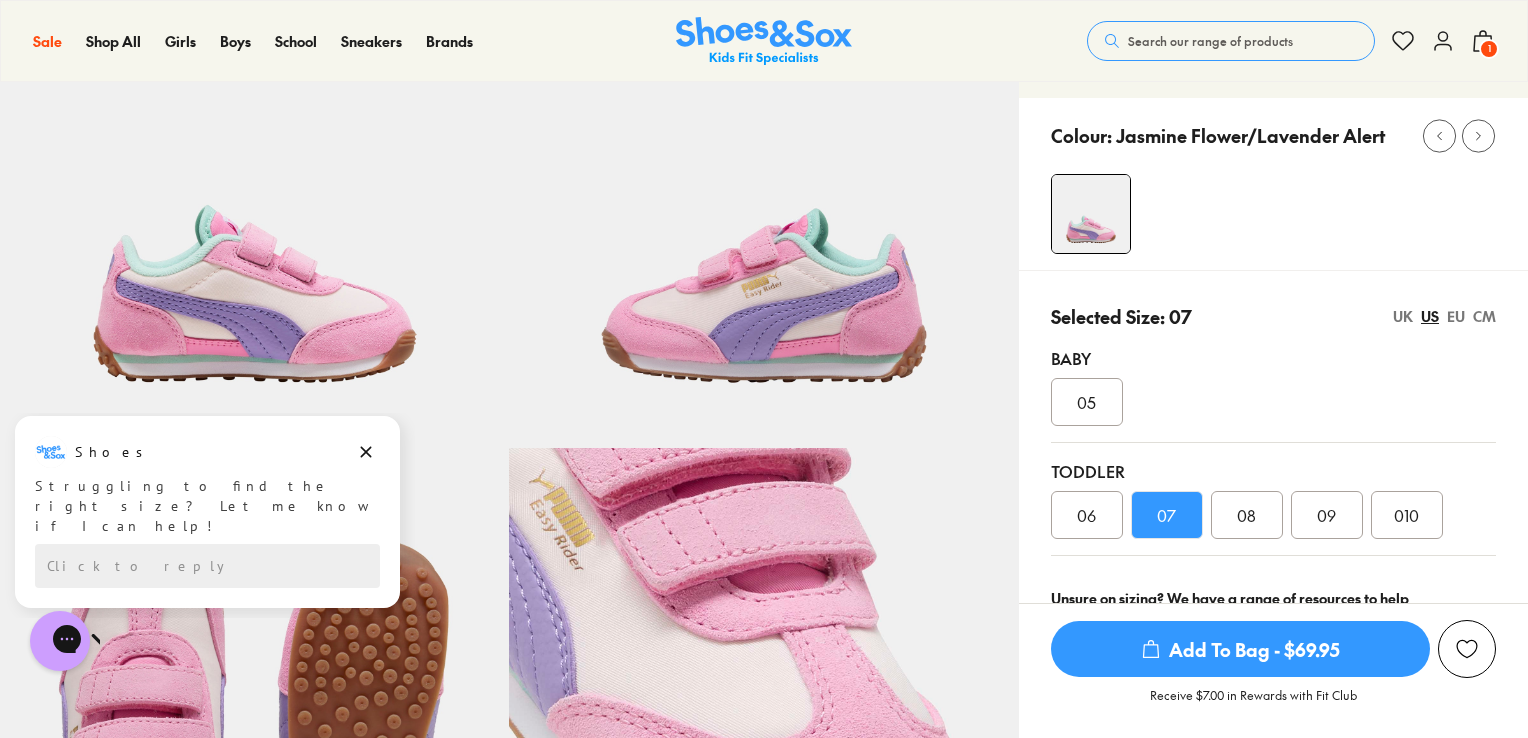 scroll, scrollTop: 0, scrollLeft: 0, axis: both 